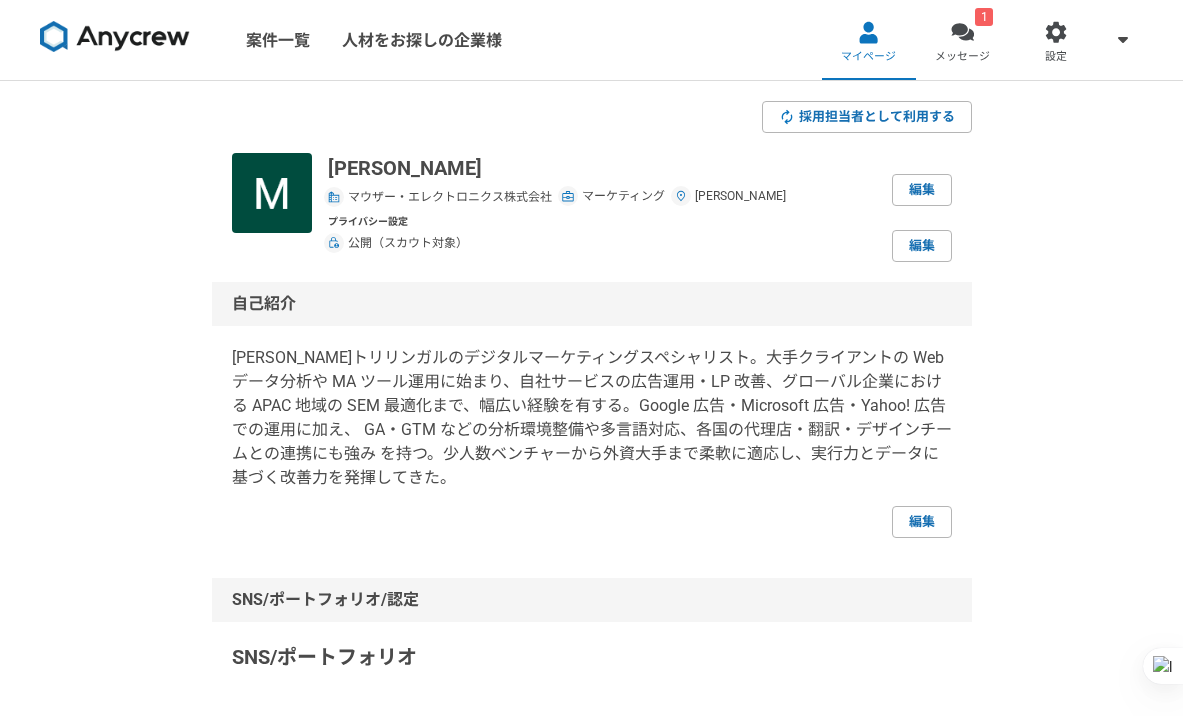scroll, scrollTop: 0, scrollLeft: 0, axis: both 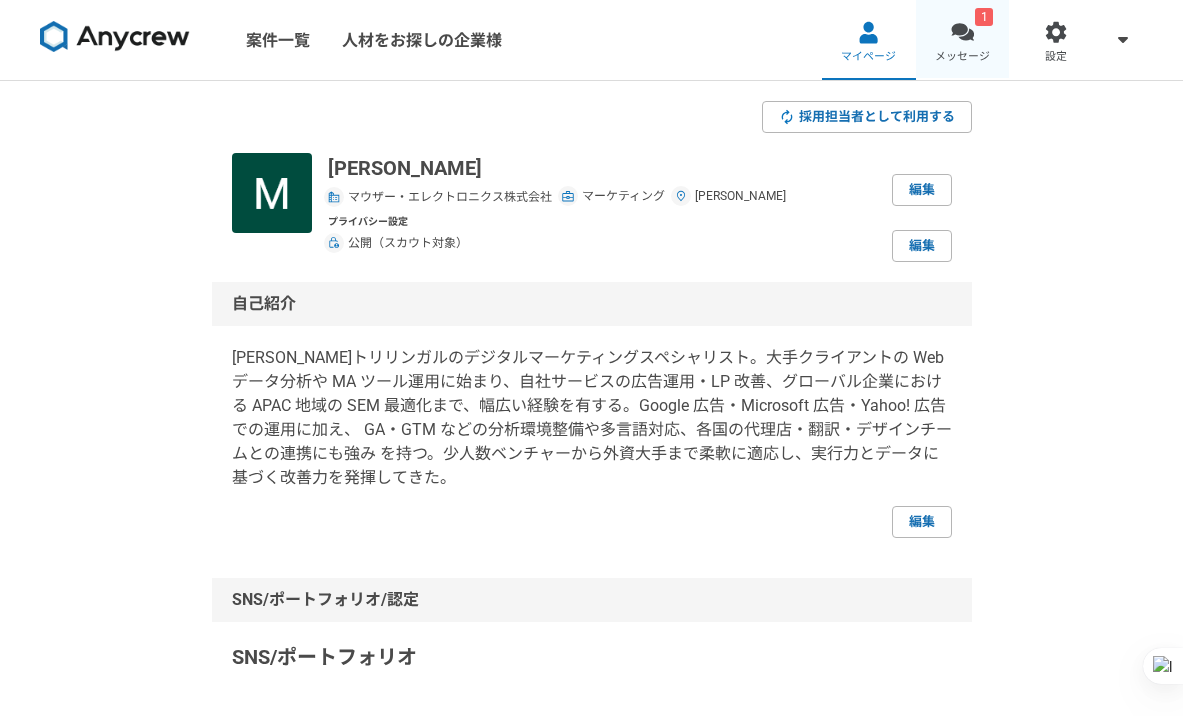 click on "メッセージ" at bounding box center [962, 57] 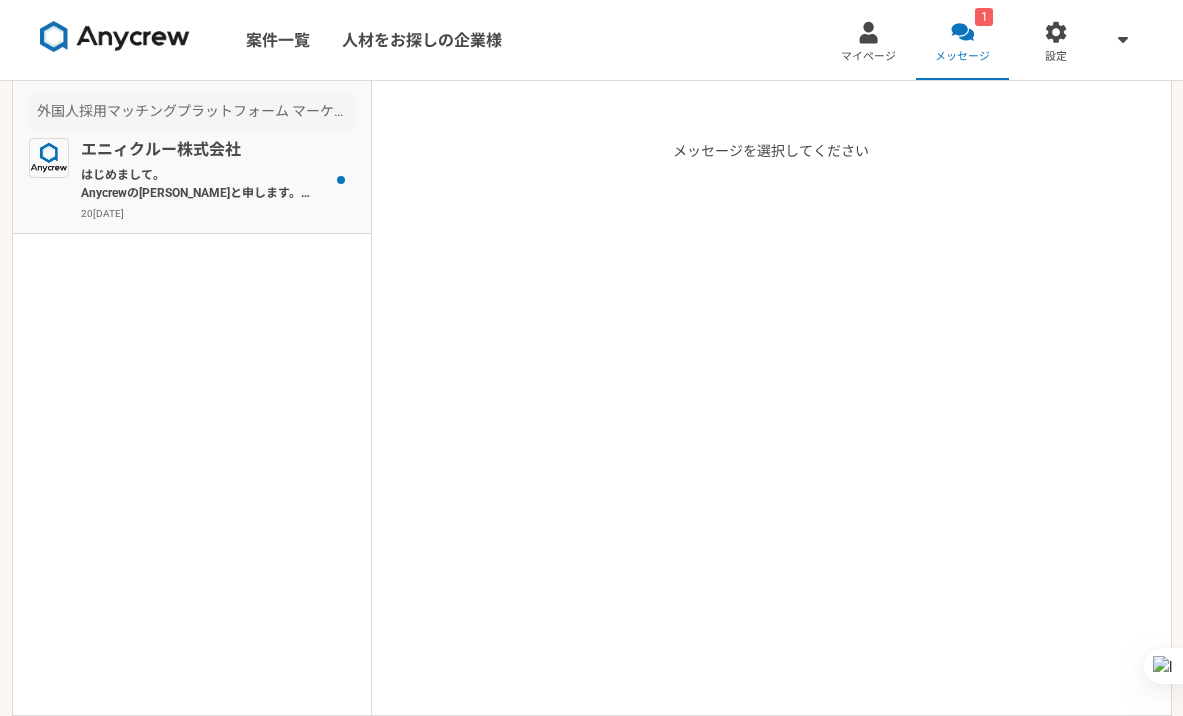 click on "はじめまして。
Anycrewの[PERSON_NAME]と申します。
プロフィールを拝見して、本案件でご活躍頂けるのではと思いご連絡を差し上げました。
案件ページの内容をご確認頂き、もし条件など合致されるようでしたら是非詳細をご案内できればと思いますので、ご返信頂けますと幸いです。" at bounding box center [204, 184] 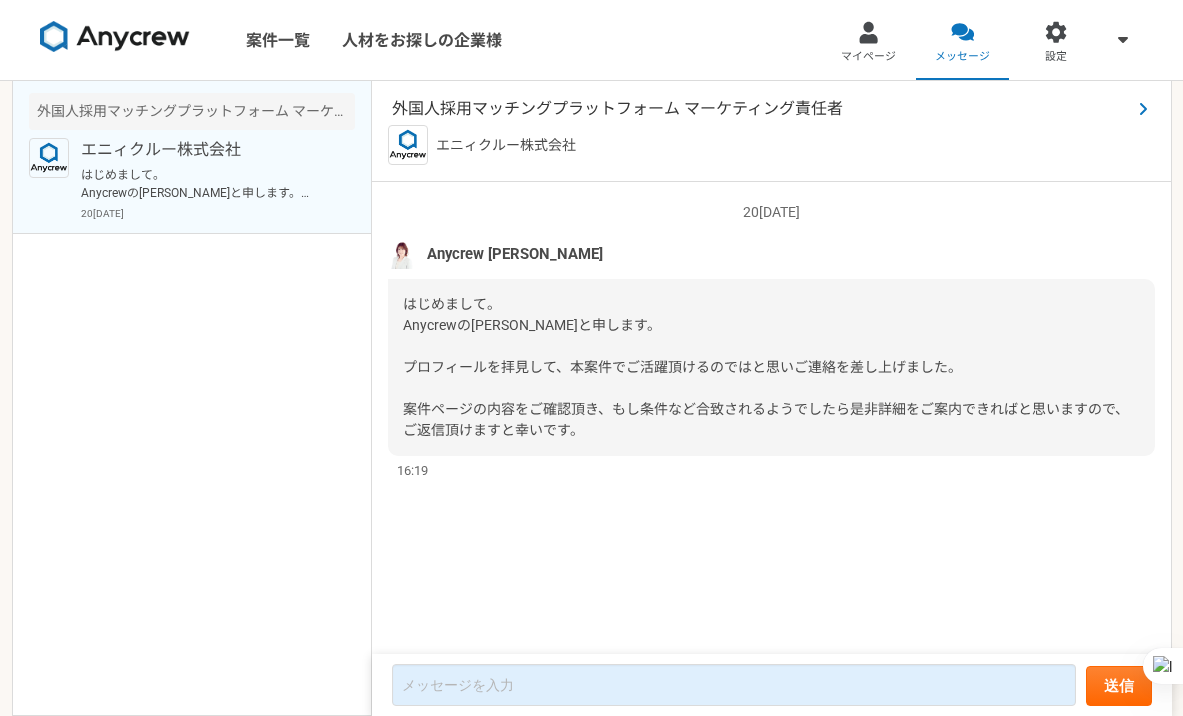 click on "外国人採用マッチングプラットフォーム    マーケティング責任者" at bounding box center (761, 109) 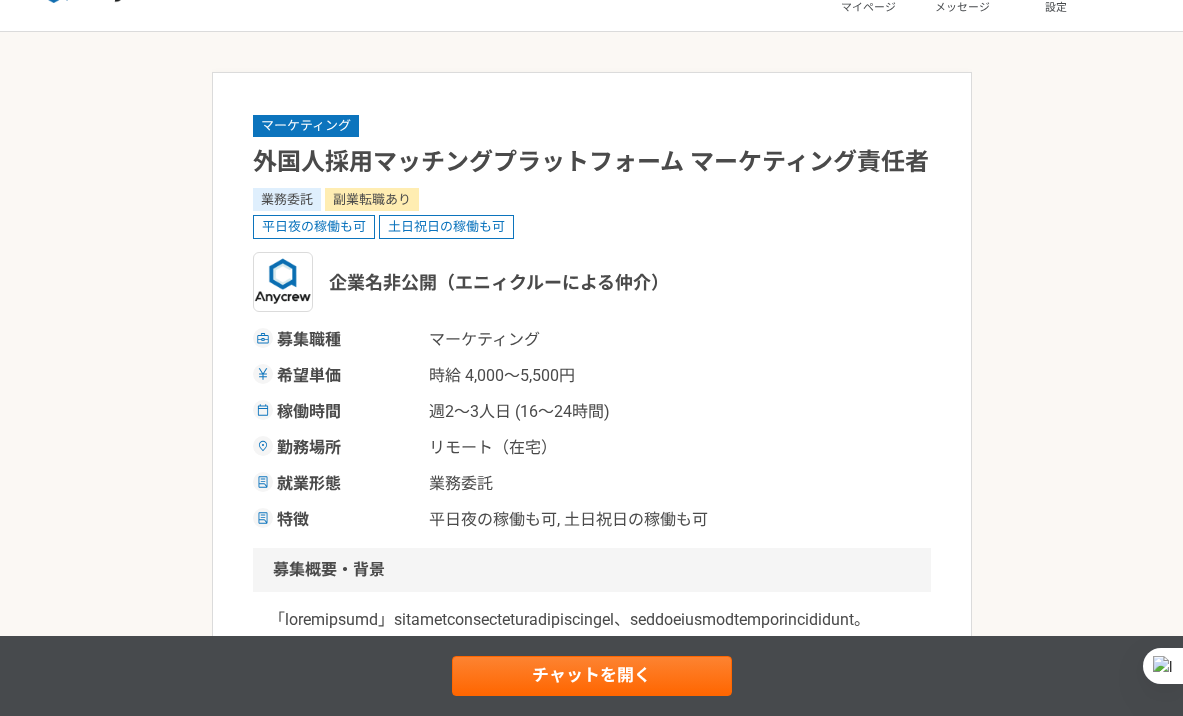 scroll, scrollTop: 51, scrollLeft: 0, axis: vertical 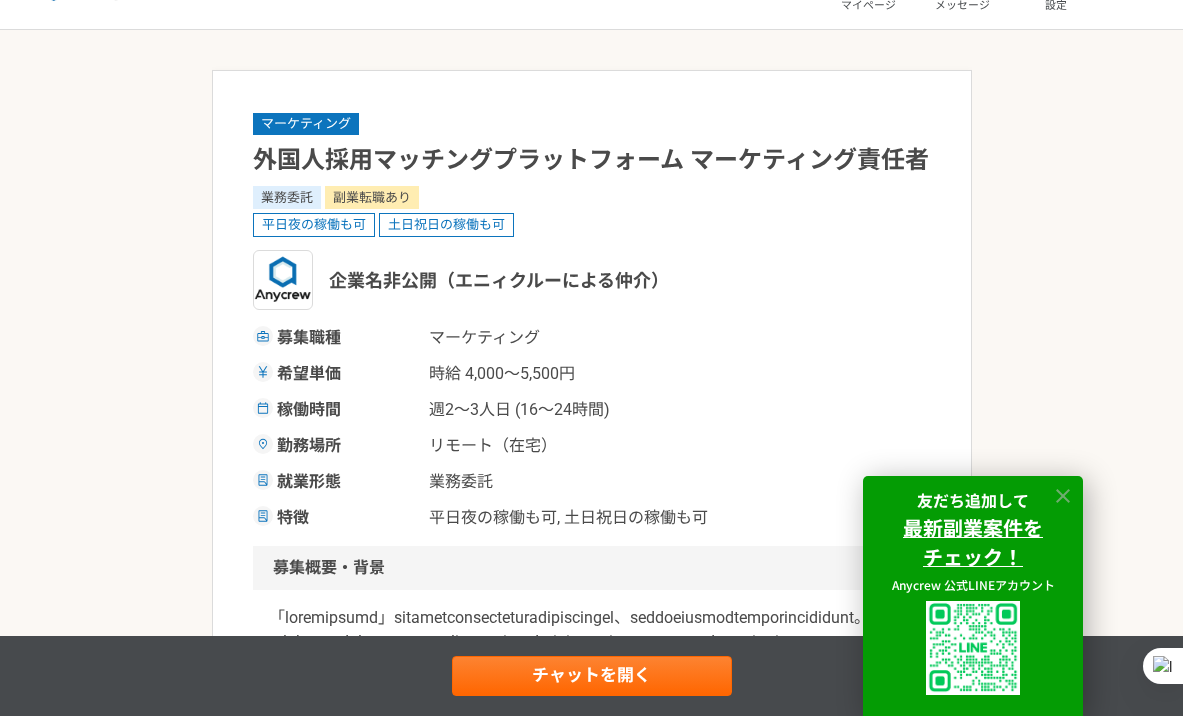 click 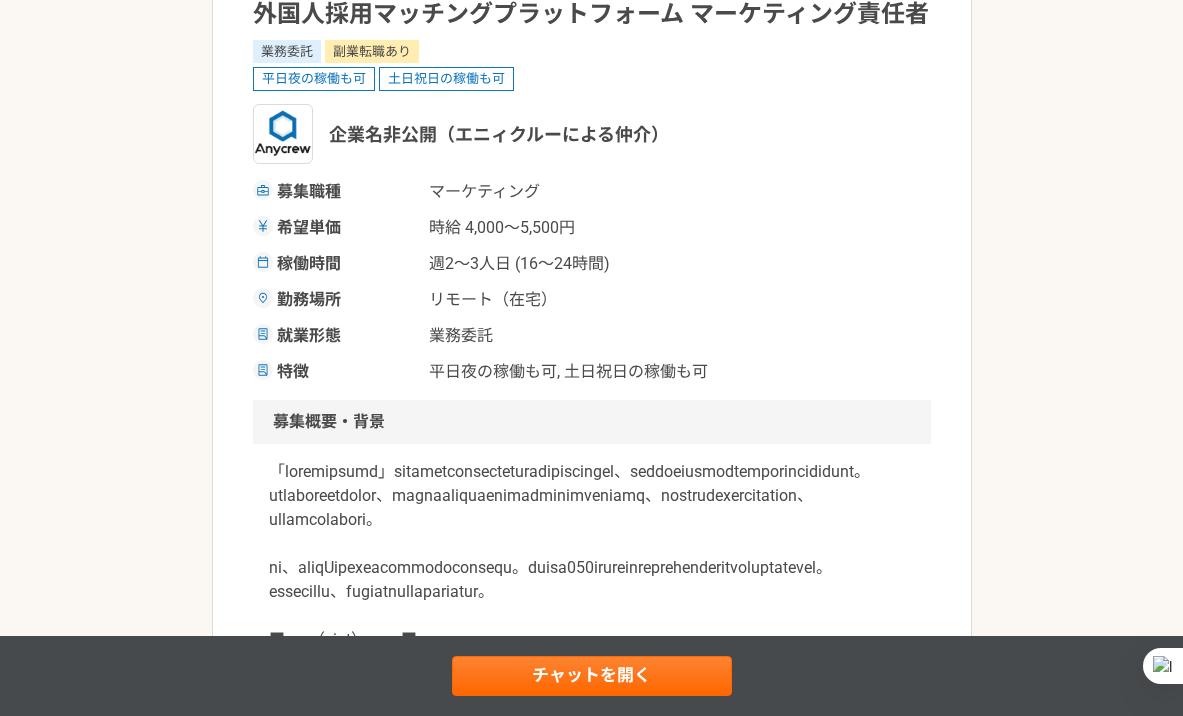 scroll, scrollTop: 0, scrollLeft: 0, axis: both 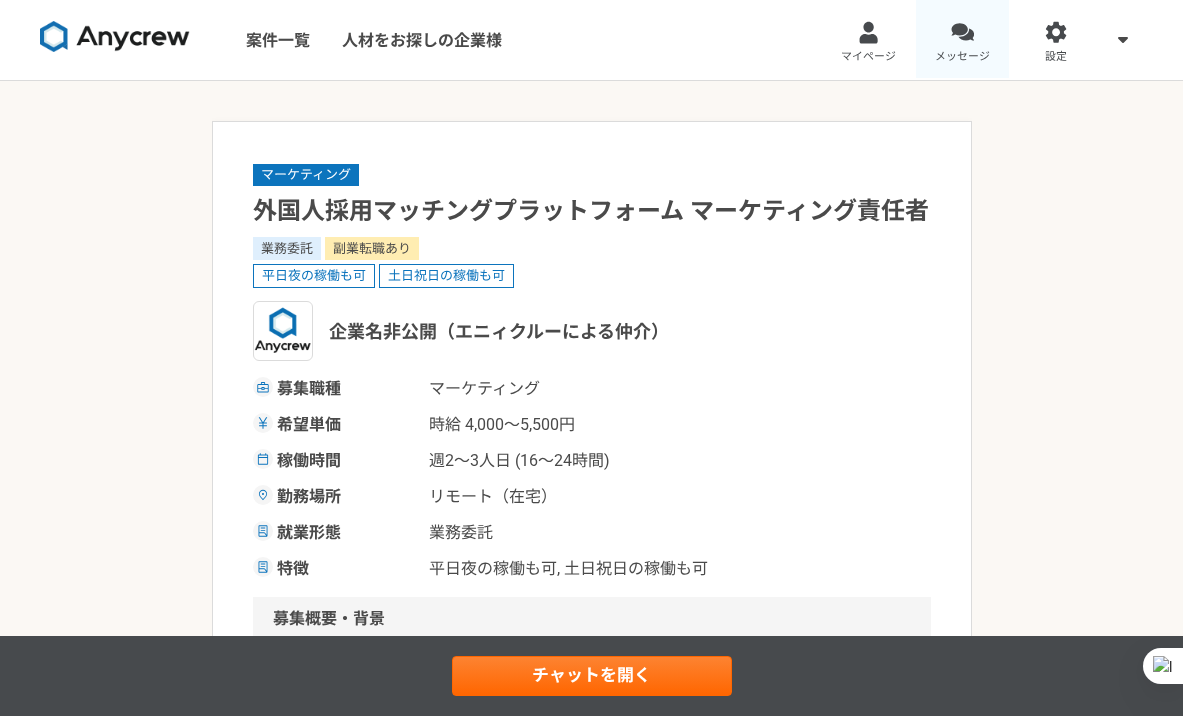 click at bounding box center (962, 32) 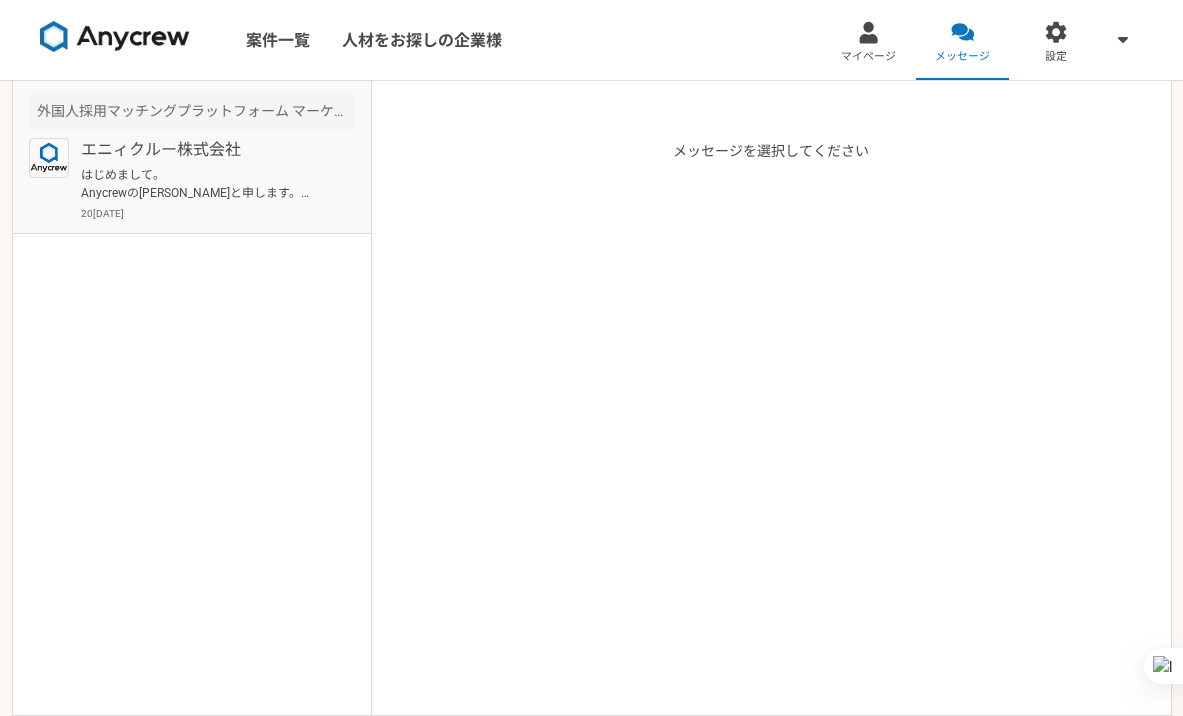 click on "はじめまして。
Anycrewの[PERSON_NAME]と申します。
プロフィールを拝見して、本案件でご活躍頂けるのではと思いご連絡を差し上げました。
案件ページの内容をご確認頂き、もし条件など合致されるようでしたら是非詳細をご案内できればと思いますので、ご返信頂けますと幸いです。" at bounding box center (204, 184) 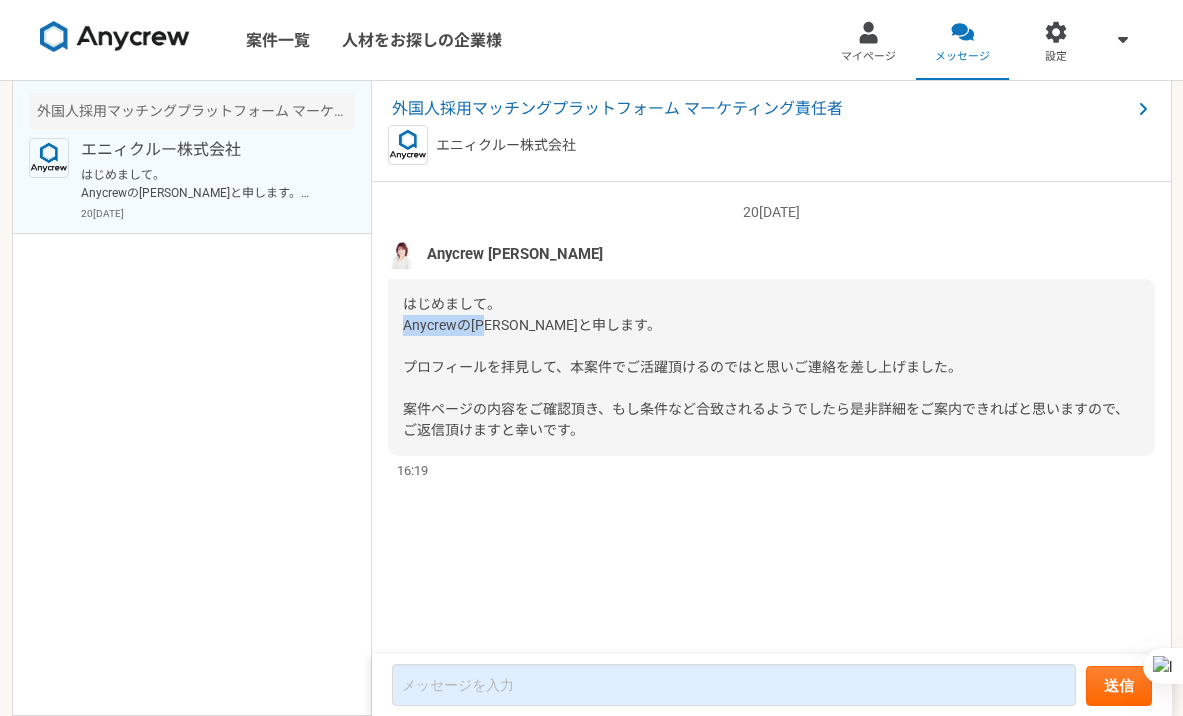 drag, startPoint x: 403, startPoint y: 327, endPoint x: 495, endPoint y: 327, distance: 92 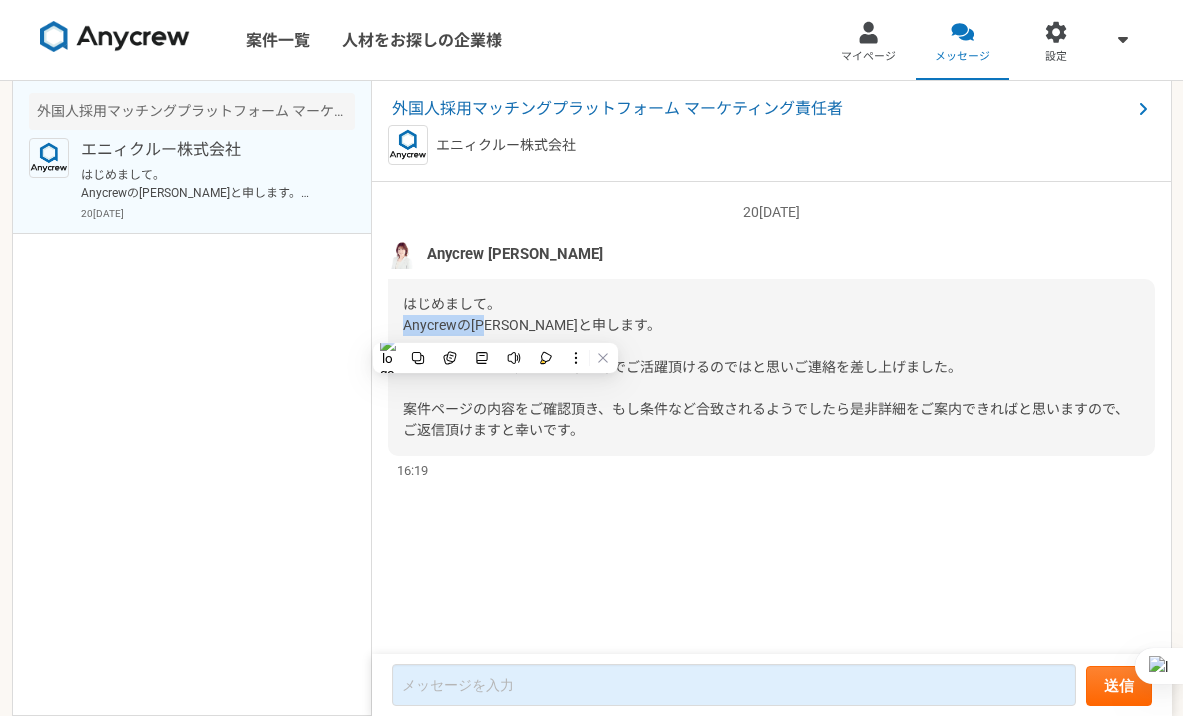 copy on "Anycrewの[PERSON_NAME]" 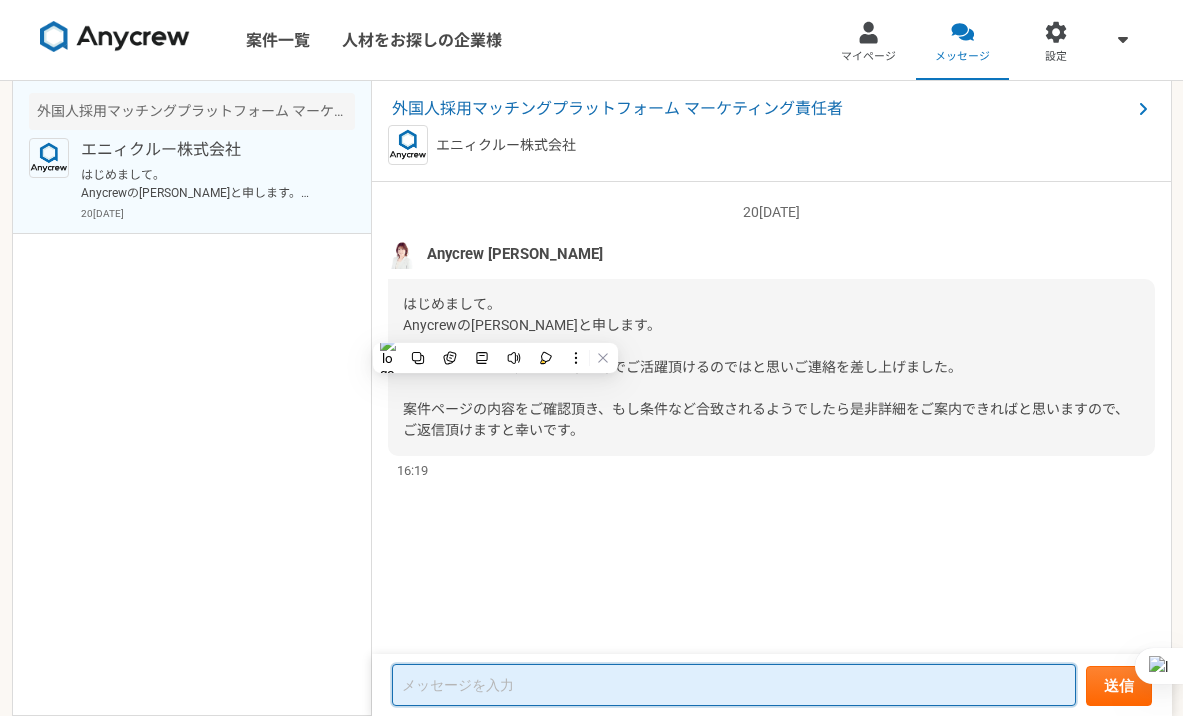 click at bounding box center [734, 685] 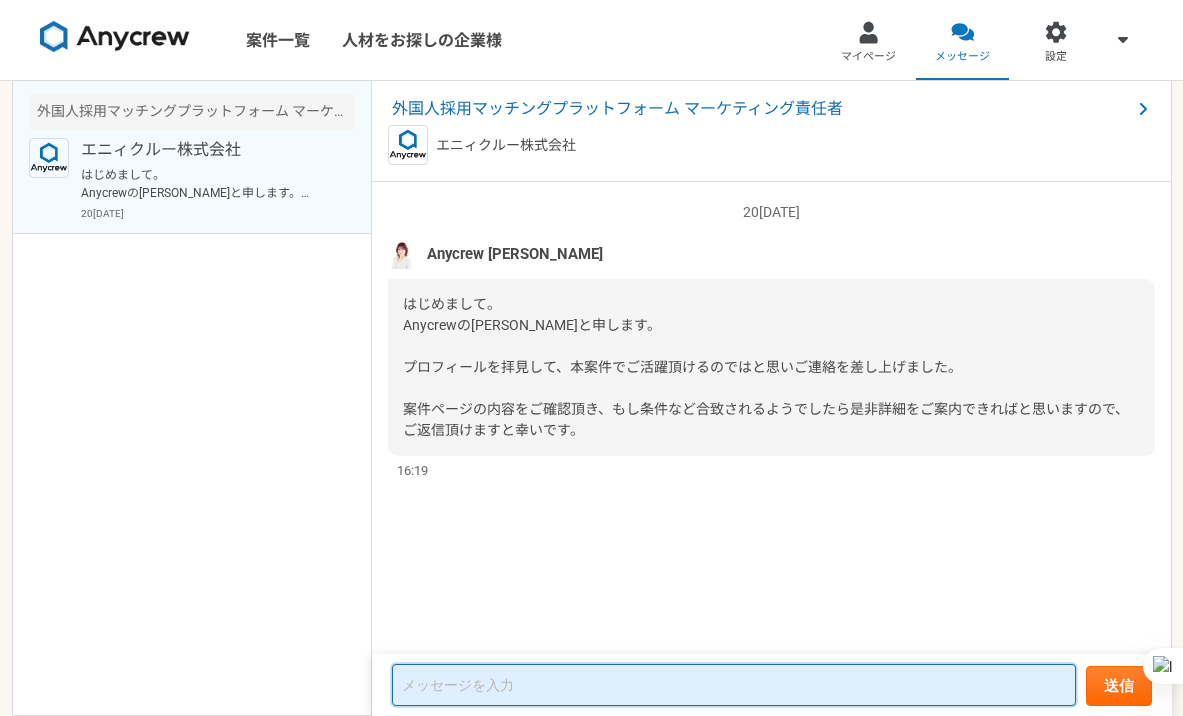 paste on "Anycrewの[PERSON_NAME]" 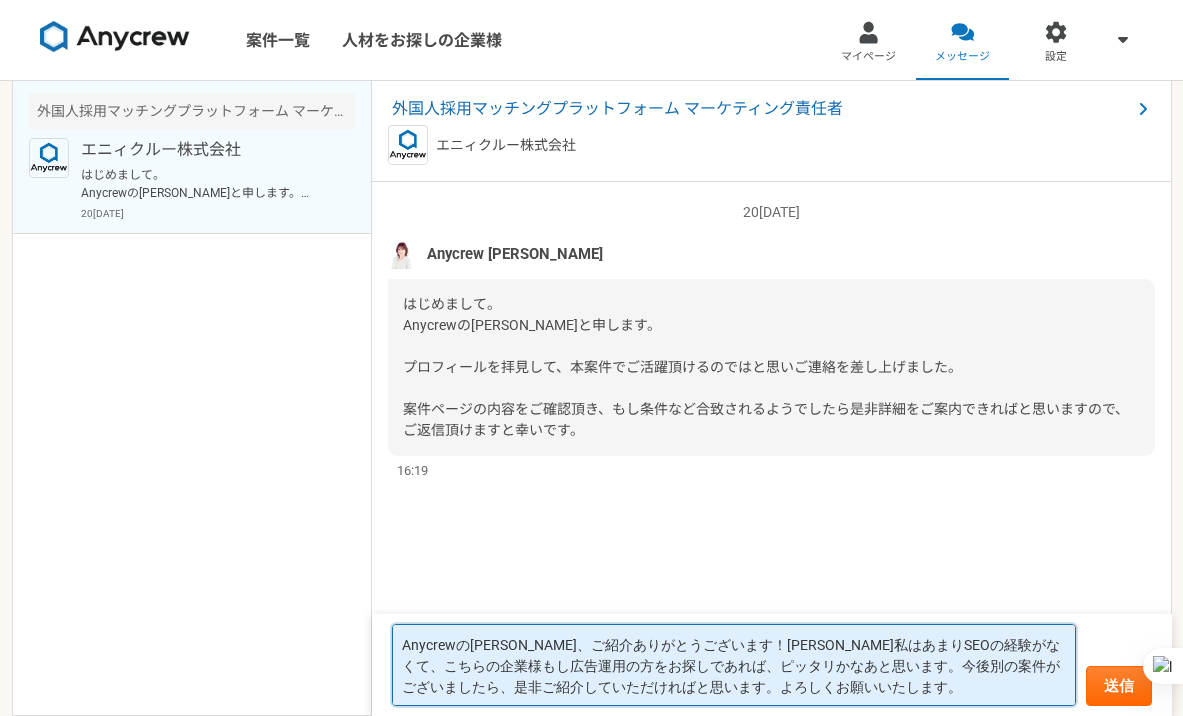 click on "Anycrewの[PERSON_NAME]、ご紹介ありがとうございます！[PERSON_NAME]私はあまりSEOの経験がなくて、こちらの企業様もし広告運用の方をお探しであれば、ピッタリかなあと思います。今後別の案件がございましたら、是非ご紹介していただければと思います。よろしくお願いいたします。" at bounding box center (734, 665) 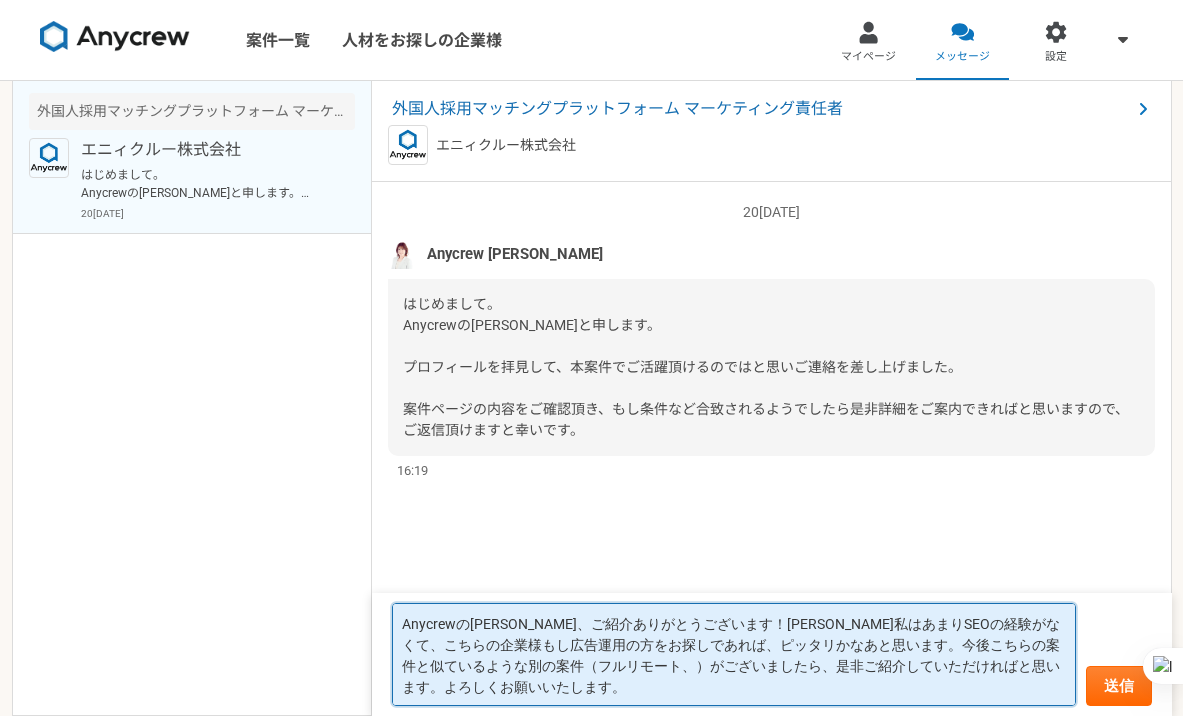 click on "Anycrewの[PERSON_NAME]、ご紹介ありがとうございます！[PERSON_NAME]私はあまりSEOの経験がなくて、こちらの企業様もし広告運用の方をお探しであれば、ピッタリかなあと思います。今後こちらの案件と似ているような別の案件（フルリモート、）がございましたら、是非ご紹介していただければと思います。よろしくお願いいたします。" at bounding box center (734, 654) 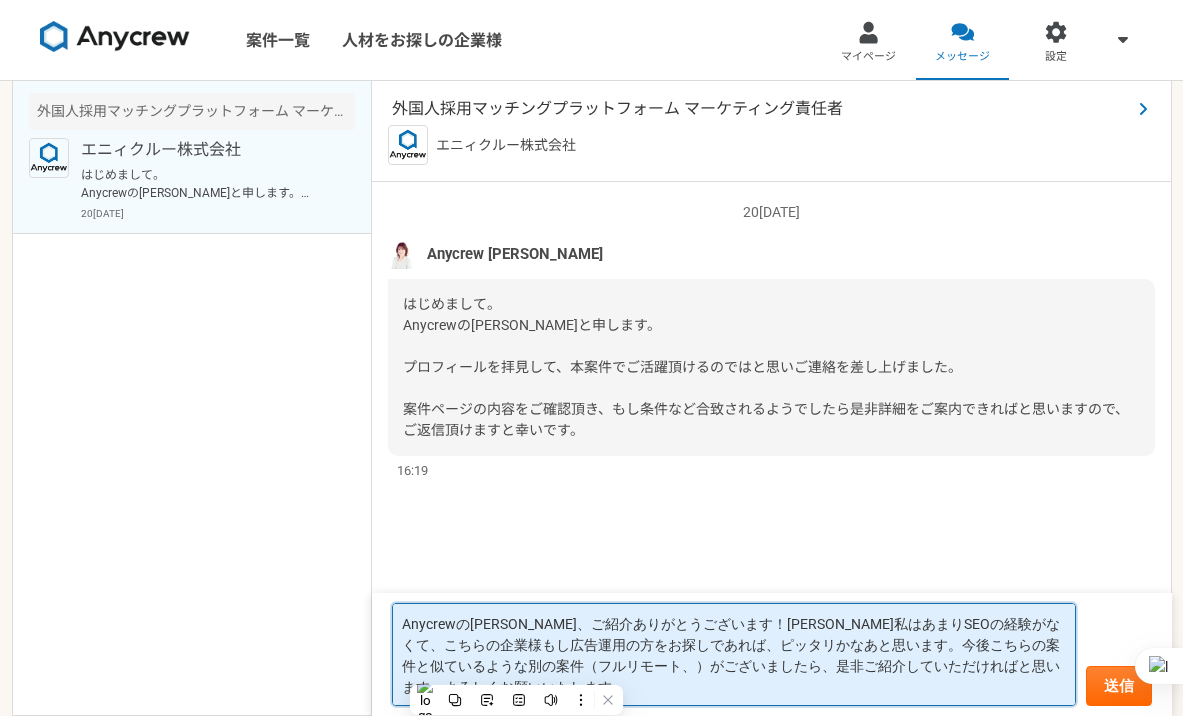 type on "Anycrewの[PERSON_NAME]、ご紹介ありがとうございます！[PERSON_NAME]私はあまりSEOの経験がなくて、こちらの企業様もし広告運用の方をお探しであれば、ピッタリかなあと思います。今後こちらの案件と似ているような別の案件（フルリモート、）がございましたら、是非ご紹介していただければと思います。よろしくお願いいたします。" 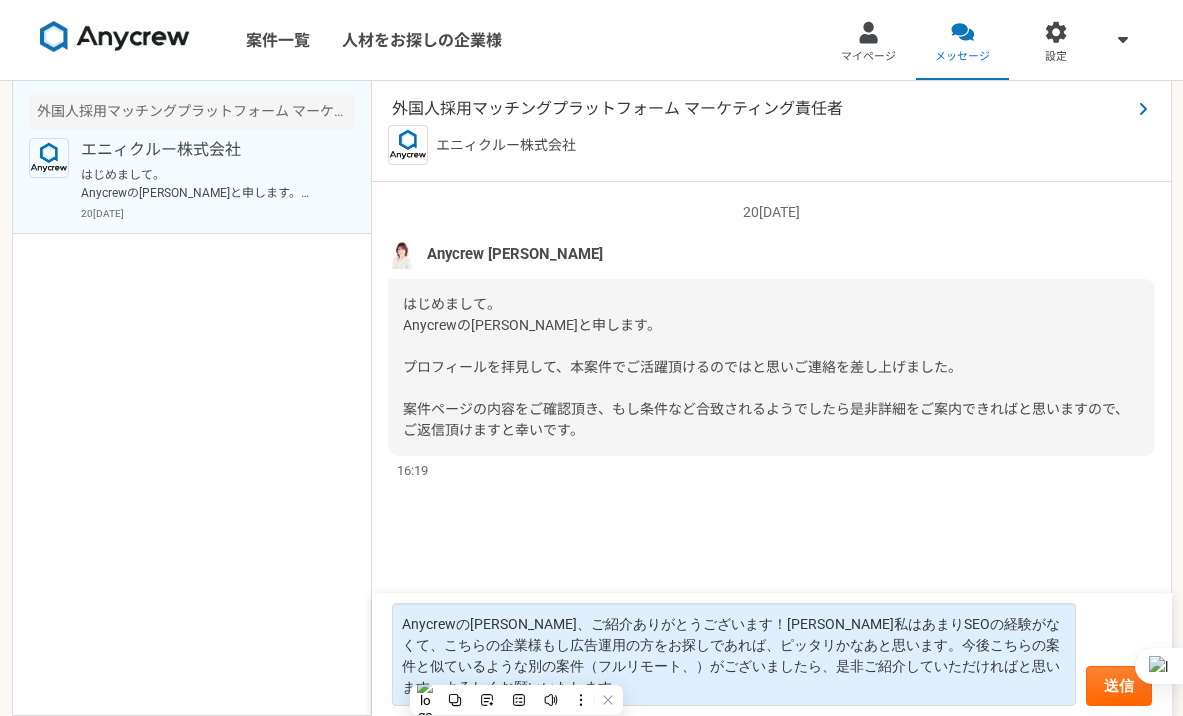 click on "外国人採用マッチングプラットフォーム    マーケティング責任者" at bounding box center [761, 109] 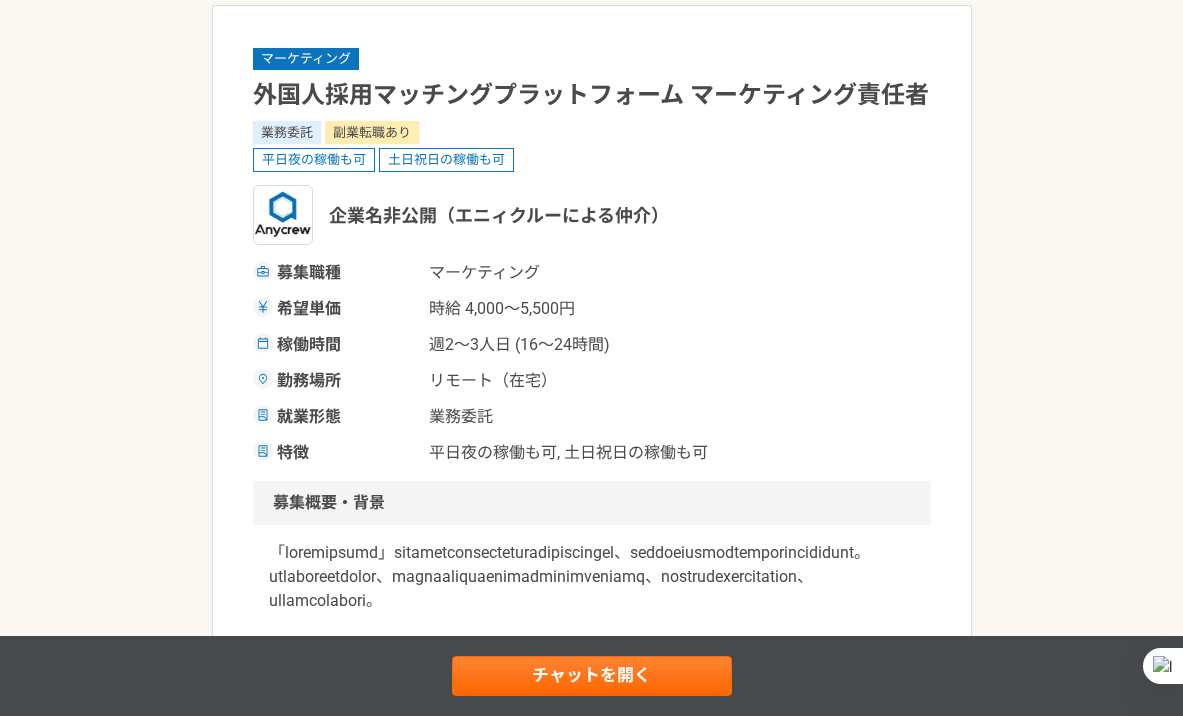 scroll, scrollTop: 0, scrollLeft: 0, axis: both 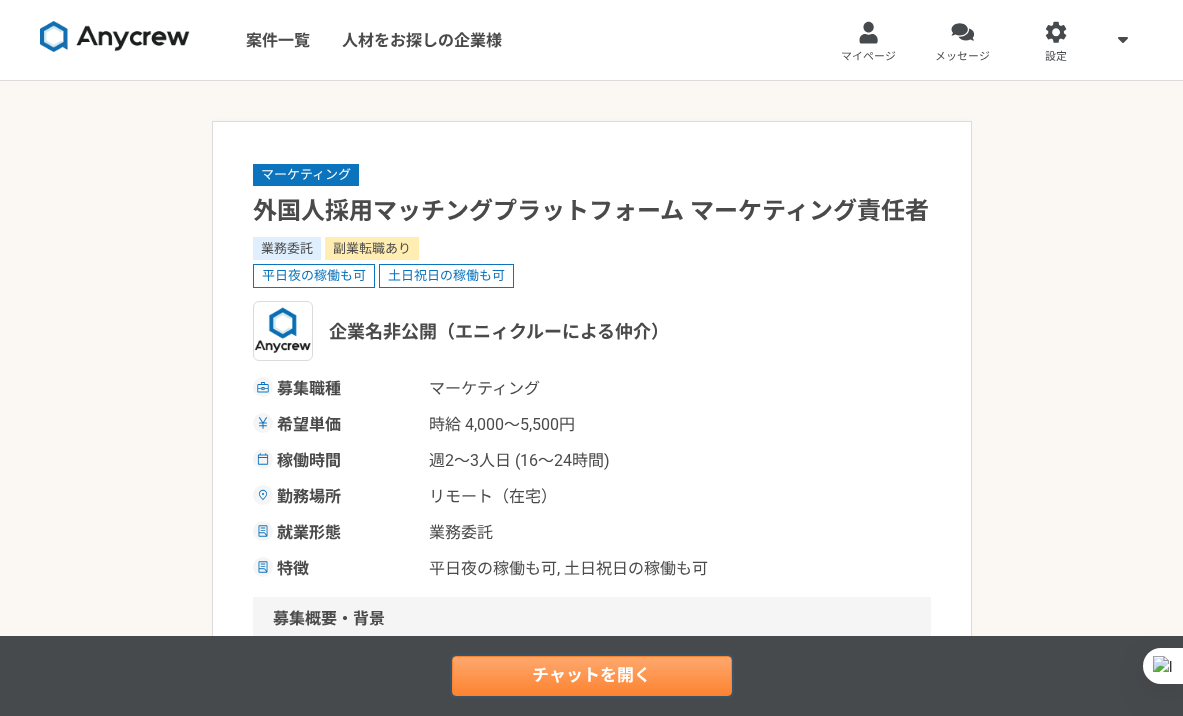 click on "チャットを開く" at bounding box center (592, 676) 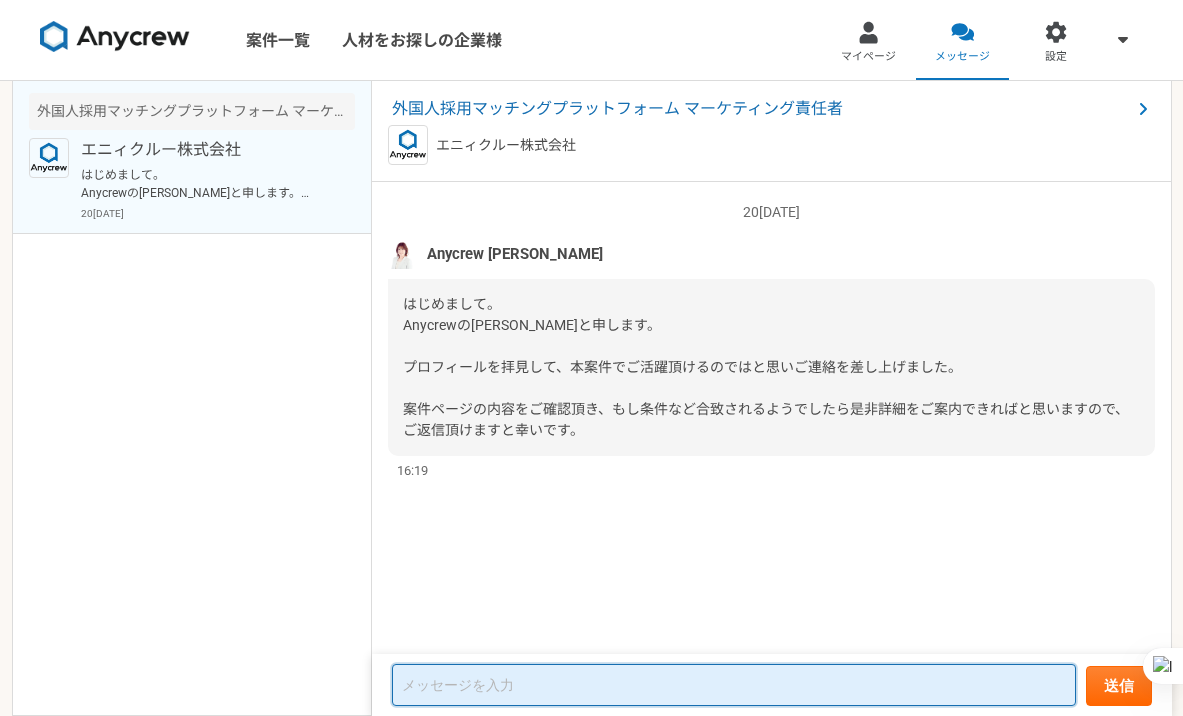 click at bounding box center (734, 685) 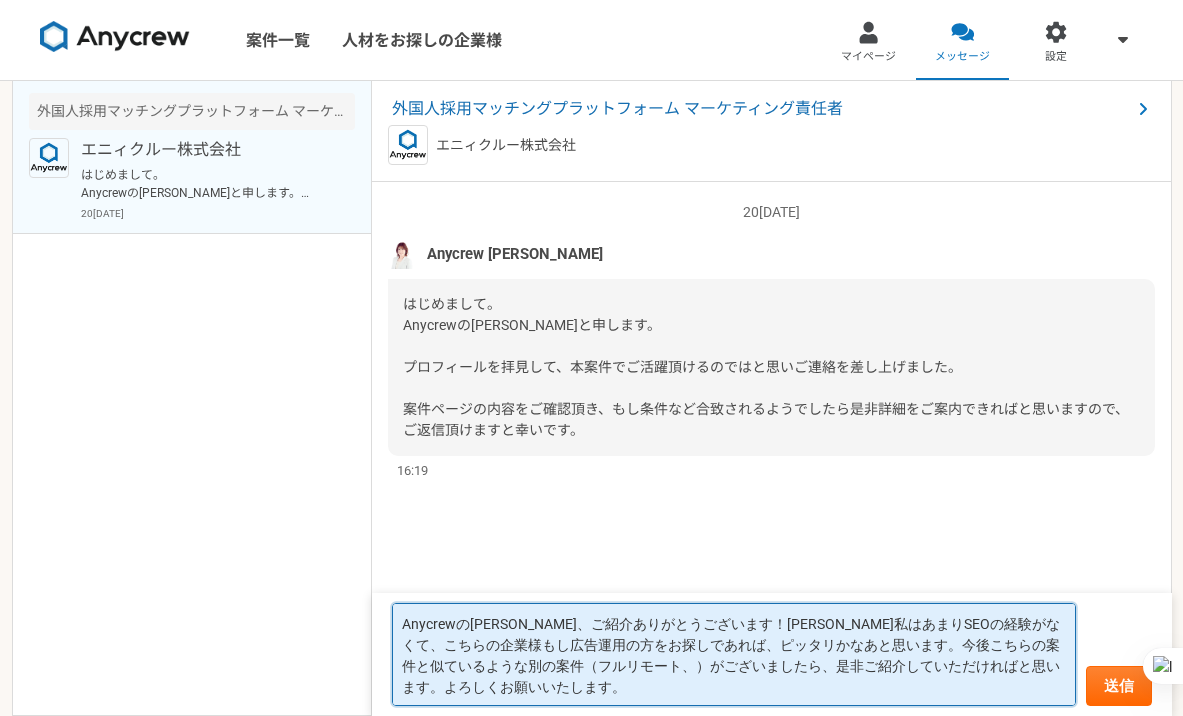 click on "Anycrewの[PERSON_NAME]、ご紹介ありがとうございます！[PERSON_NAME]私はあまりSEOの経験がなくて、こちらの企業様もし広告運用の方をお探しであれば、ピッタリかなあと思います。今後こちらの案件と似ているような別の案件（フルリモート、）がございましたら、是非ご紹介していただければと思います。よろしくお願いいたします。" at bounding box center (734, 654) 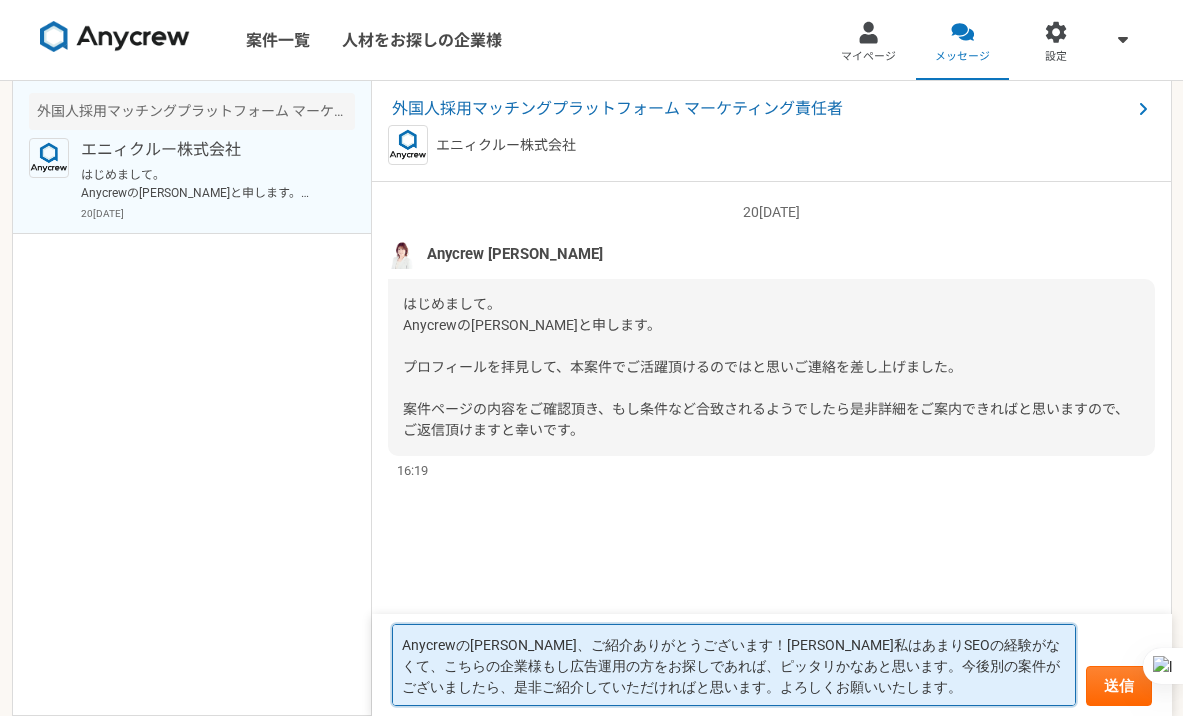 scroll, scrollTop: 2, scrollLeft: 0, axis: vertical 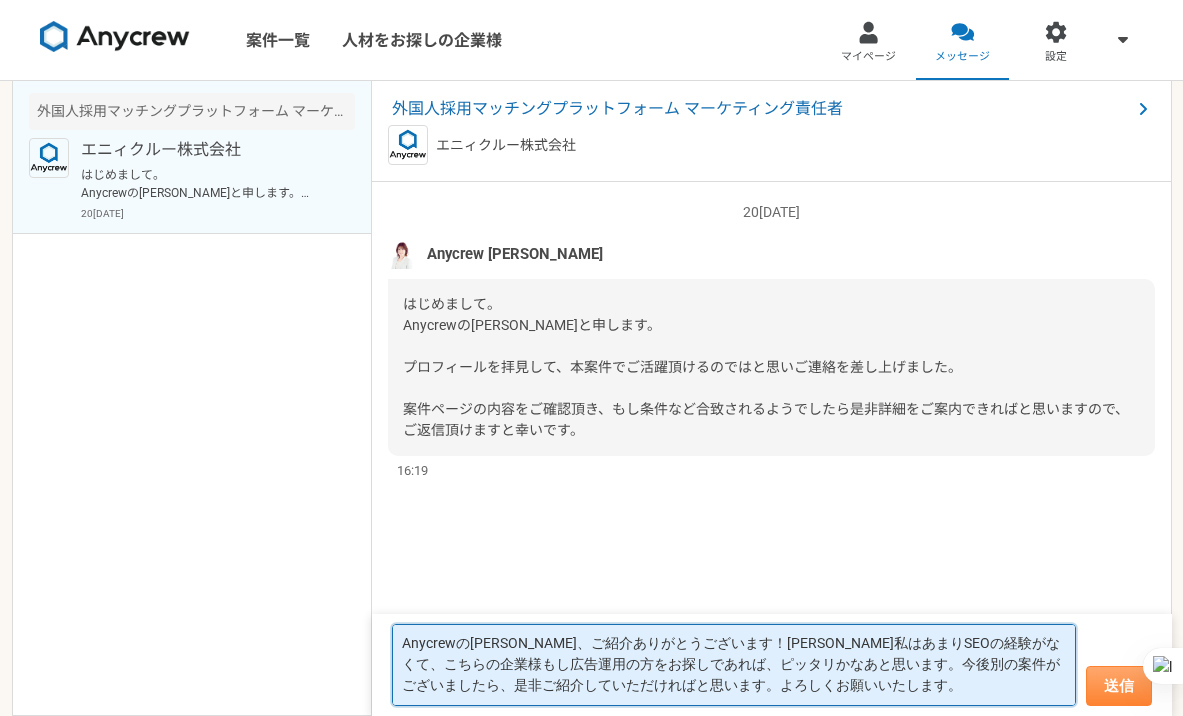 type on "Anycrewの[PERSON_NAME]、ご紹介ありがとうございます！[PERSON_NAME]私はあまりSEOの経験がなくて、こちらの企業様もし広告運用の方をお探しであれば、ピッタリかなあと思います。今後別の案件がございましたら、是非ご紹介していただければと思います。よろしくお願いいたします。" 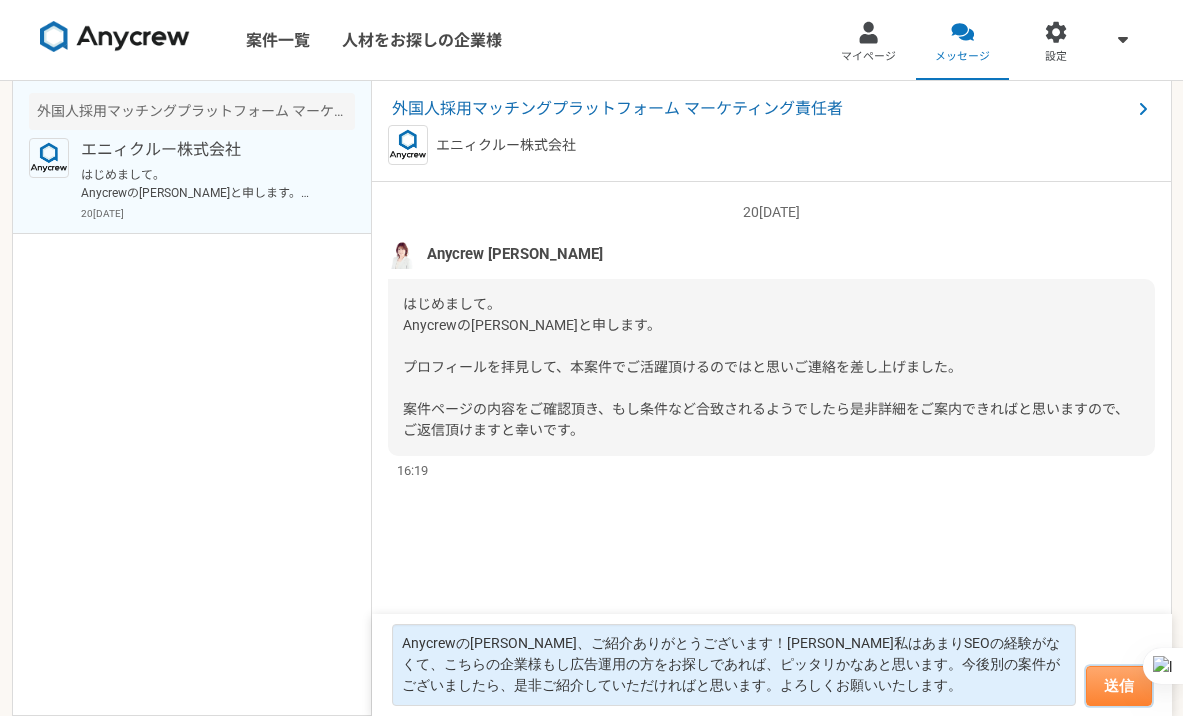 click on "送信" at bounding box center [1119, 686] 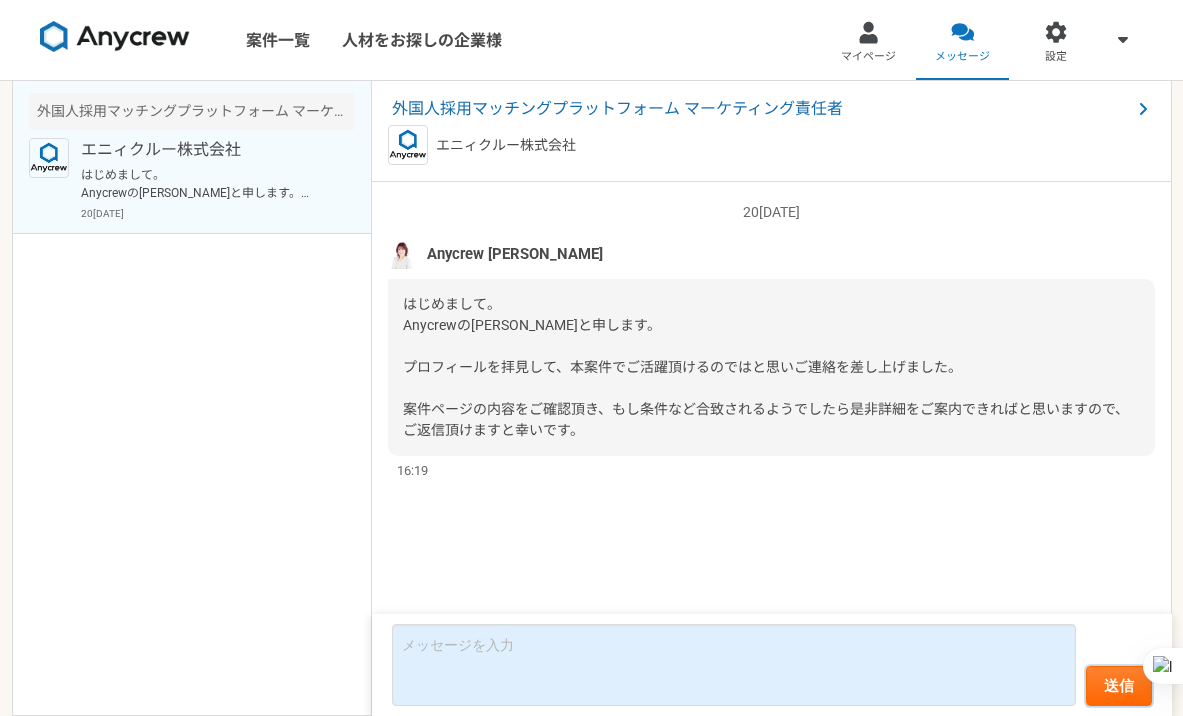 scroll, scrollTop: 0, scrollLeft: 0, axis: both 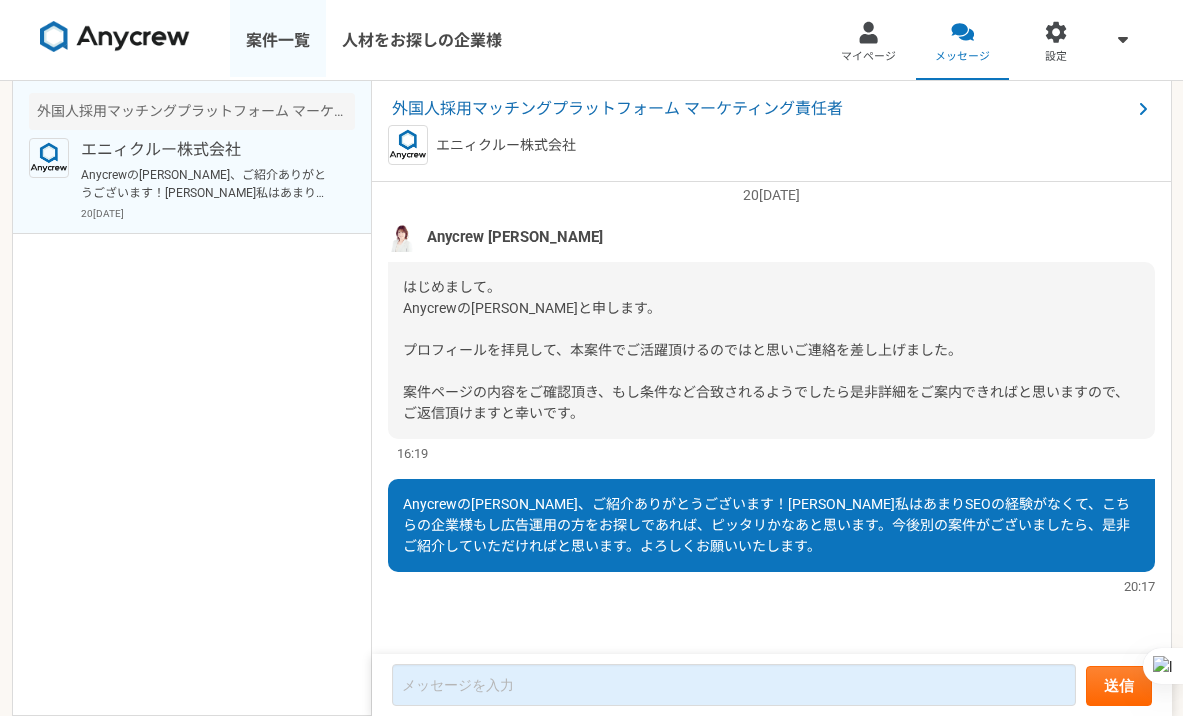 click on "案件一覧" at bounding box center (278, 40) 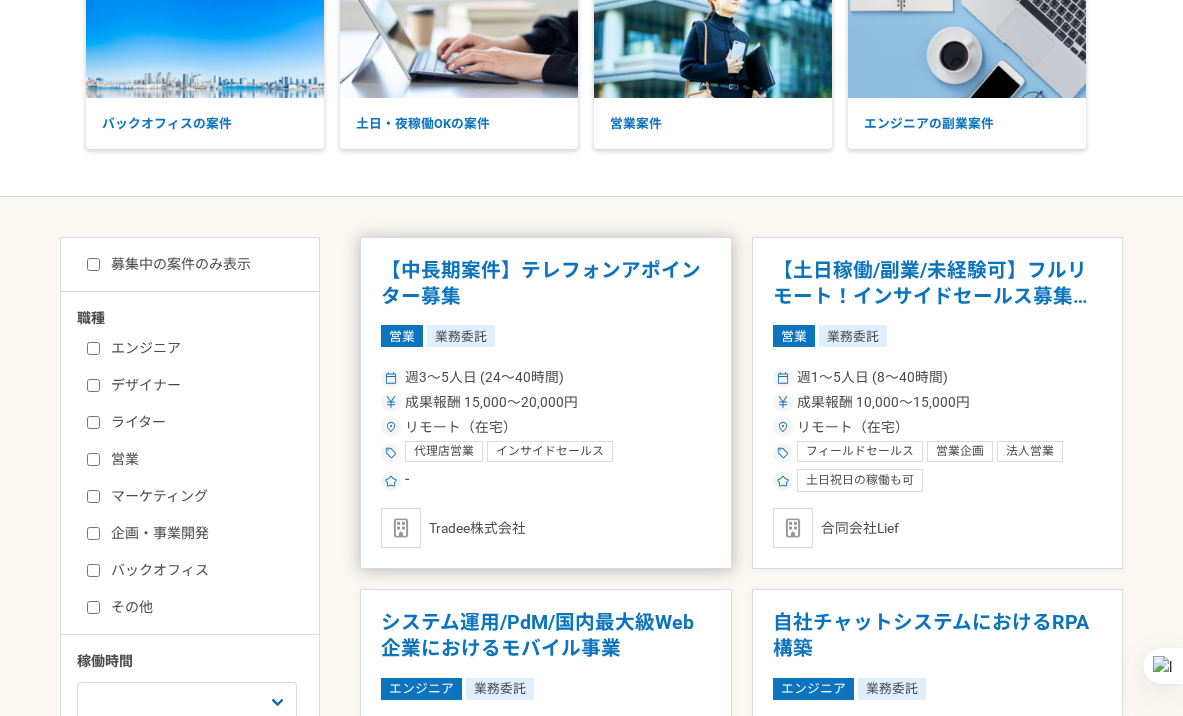 scroll, scrollTop: 158, scrollLeft: 0, axis: vertical 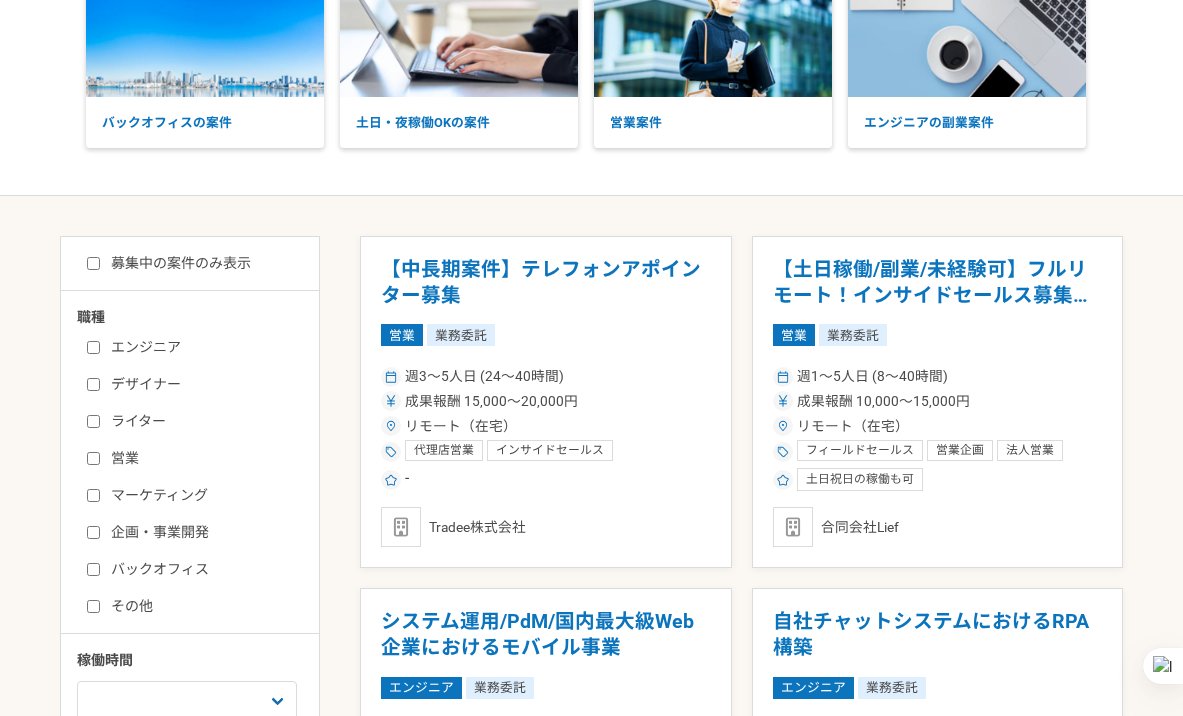 click on "マーケティング" at bounding box center [202, 495] 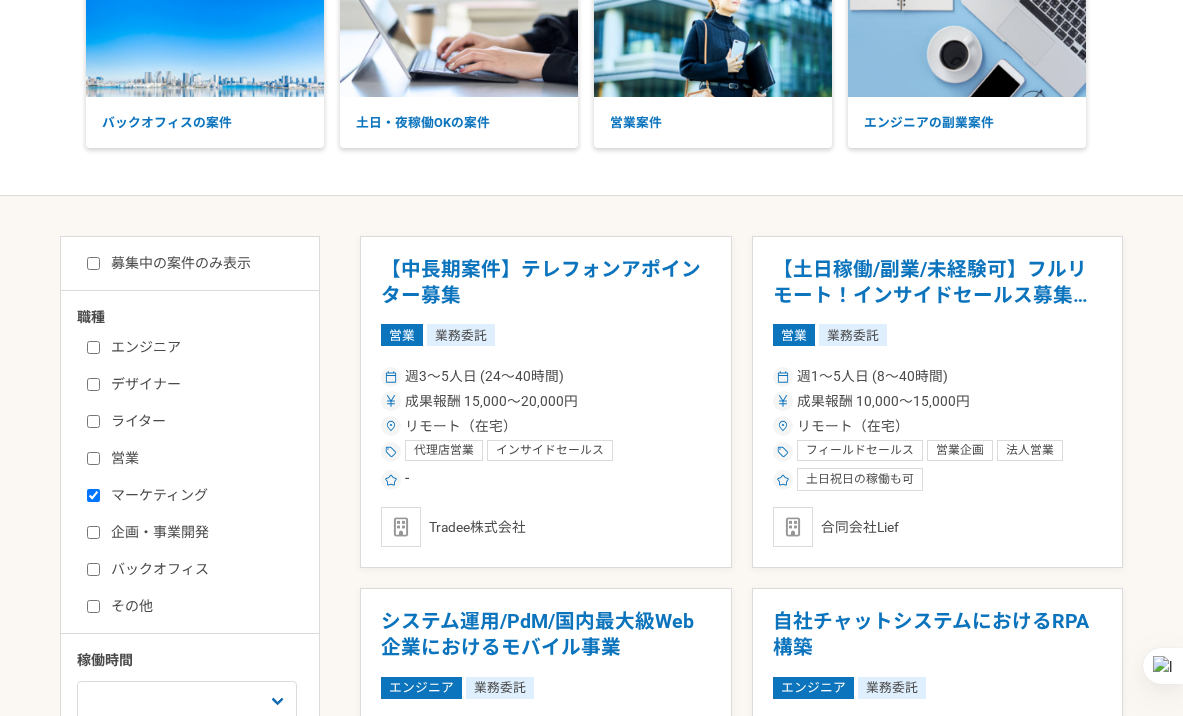 checkbox on "true" 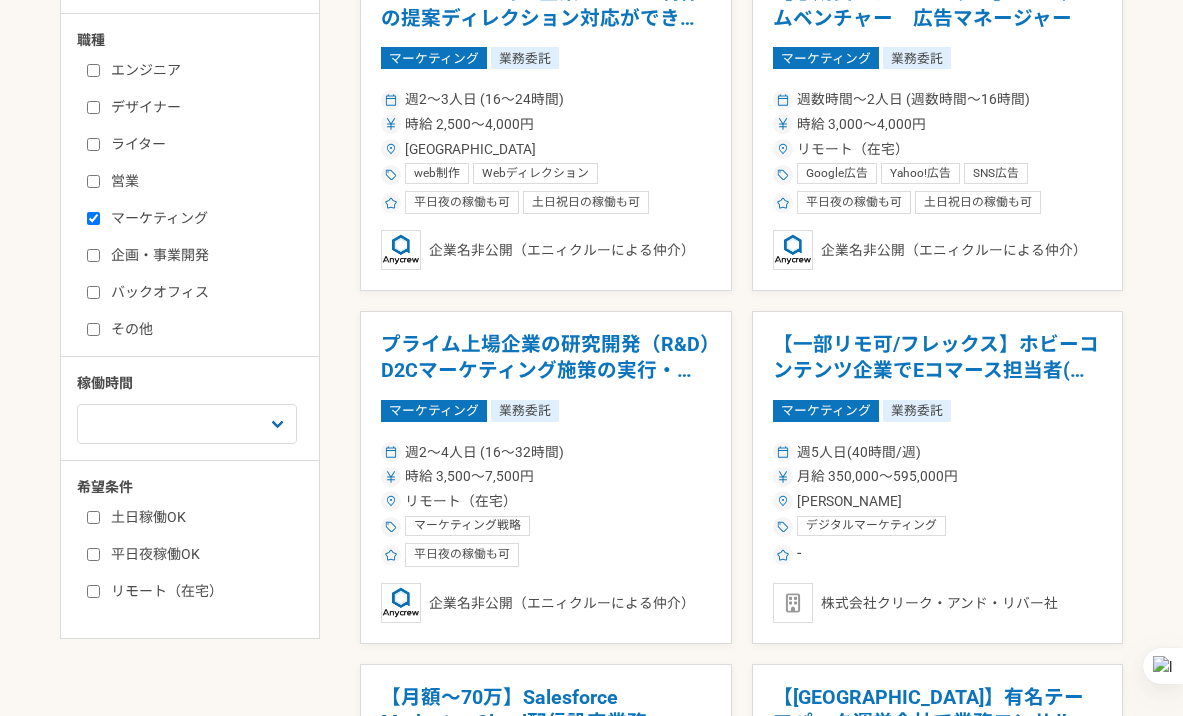 click on "ITソリューション企業でのWEB制作の提案ディレクション対応ができる人材を募集 マーケティング 業務委託 週2〜3人日 (16〜24時間) 時給 2,500〜4,000円 大阪府 web制作 Webディレクション Webプロデュース Webデザイン web広告営業 web広告 webマーケティング WEBプロモーション レスポンシブWebデザイン SEO SEM SNS運用 マーケティング戦略 リスティング広告 Google AdSense Google Analytics アクセス解析 LPO Facebook広告 Twitter広告 平日夜の稼働も可 土日祝日の稼働も可 企業名非公開（エニィクルーによる仲介） 【急成長スタートアップ】DXファームベンチャー　広告マネージャー マーケティング 業務委託 週数時間〜2人日 (週数時間〜16時間) 時給 3,000〜4,000円 リモート（在宅） Google広告 Yahoo!広告 SNS広告 Instagram LINE広告 Facebook広告 Google Analytics Twitter広告 マーケティング戦略 LPO D2C -" at bounding box center [741, 1711] 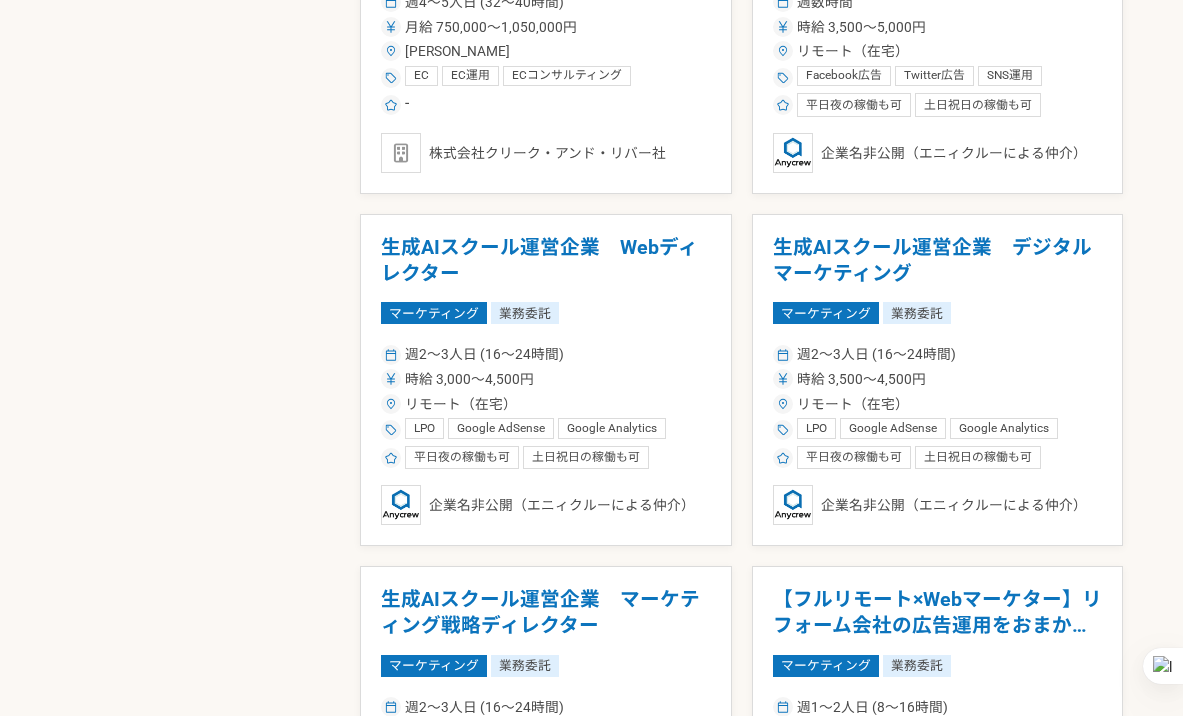 scroll, scrollTop: 1940, scrollLeft: 0, axis: vertical 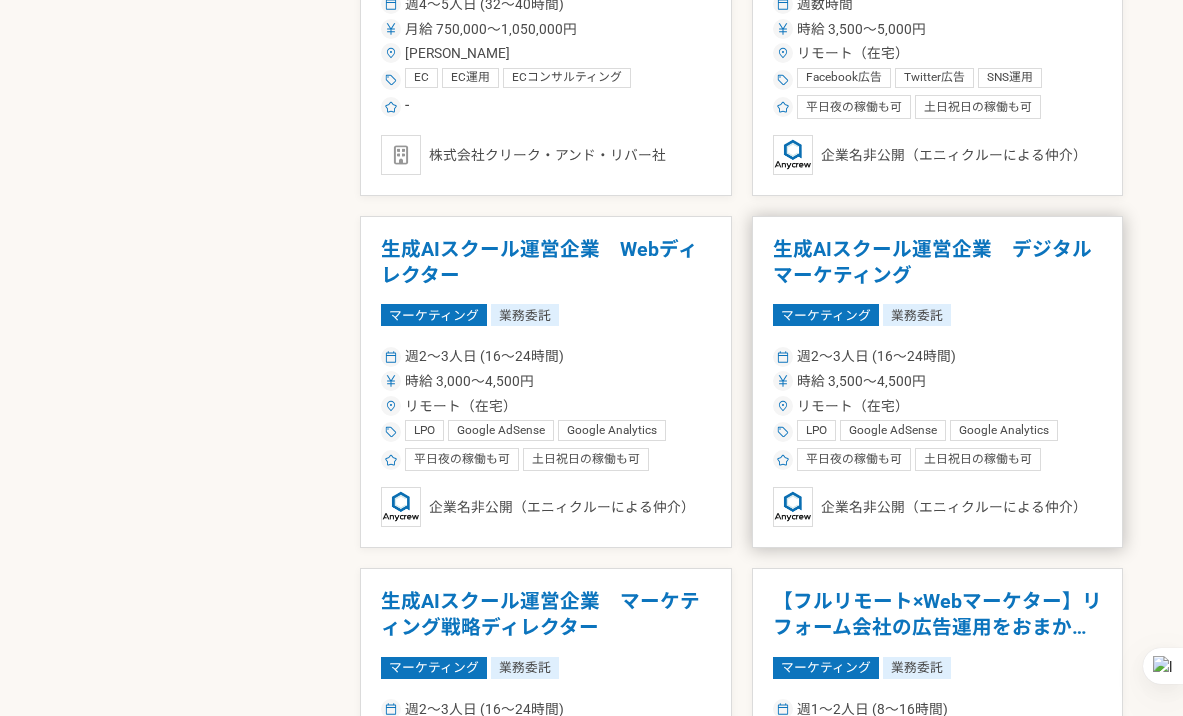 click on "生成AIスクール運営企業　デジタルマーケティング" at bounding box center [938, 262] 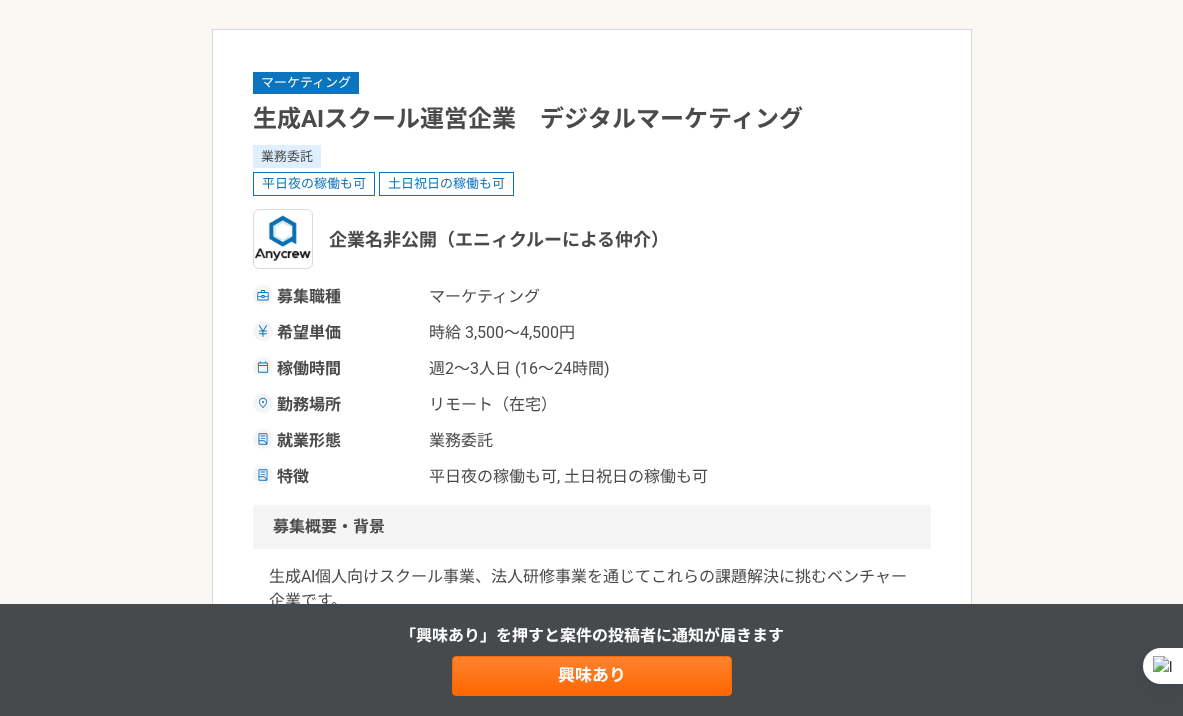 scroll, scrollTop: 0, scrollLeft: 0, axis: both 